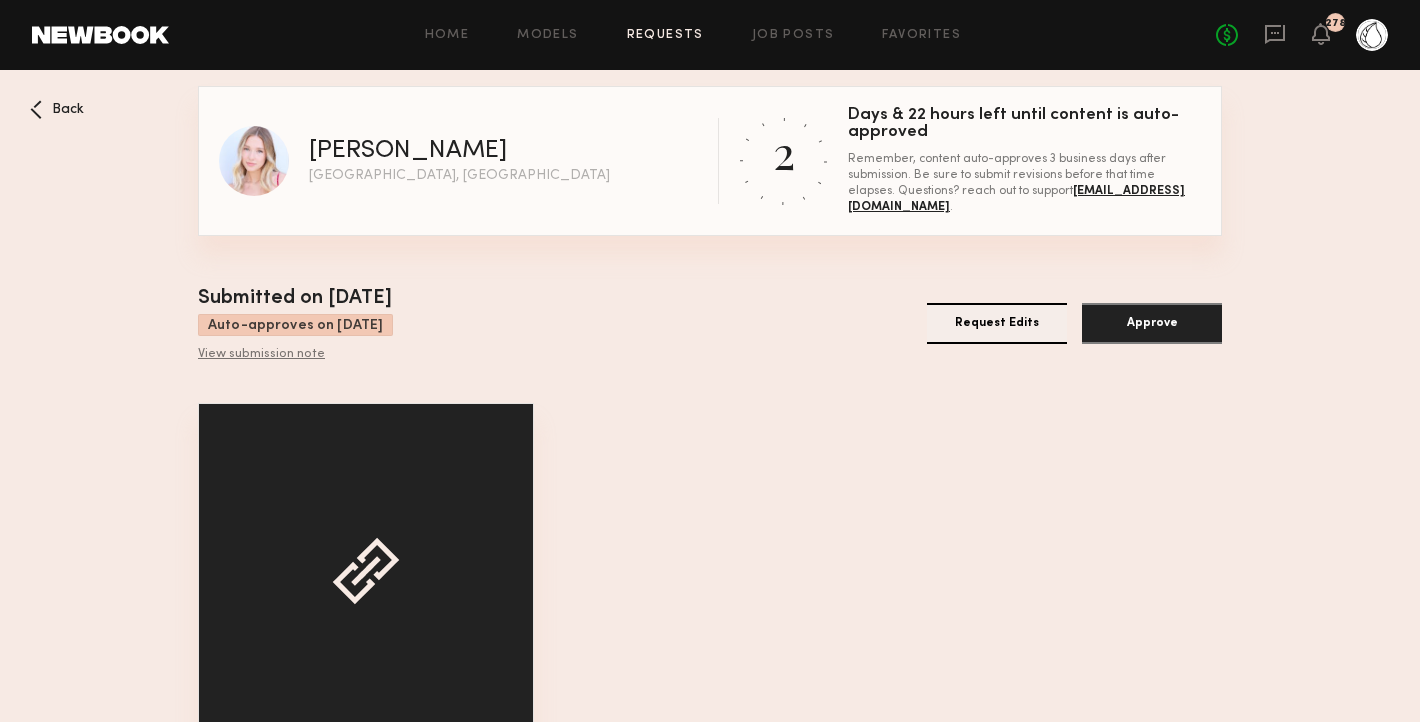 scroll, scrollTop: 109, scrollLeft: 0, axis: vertical 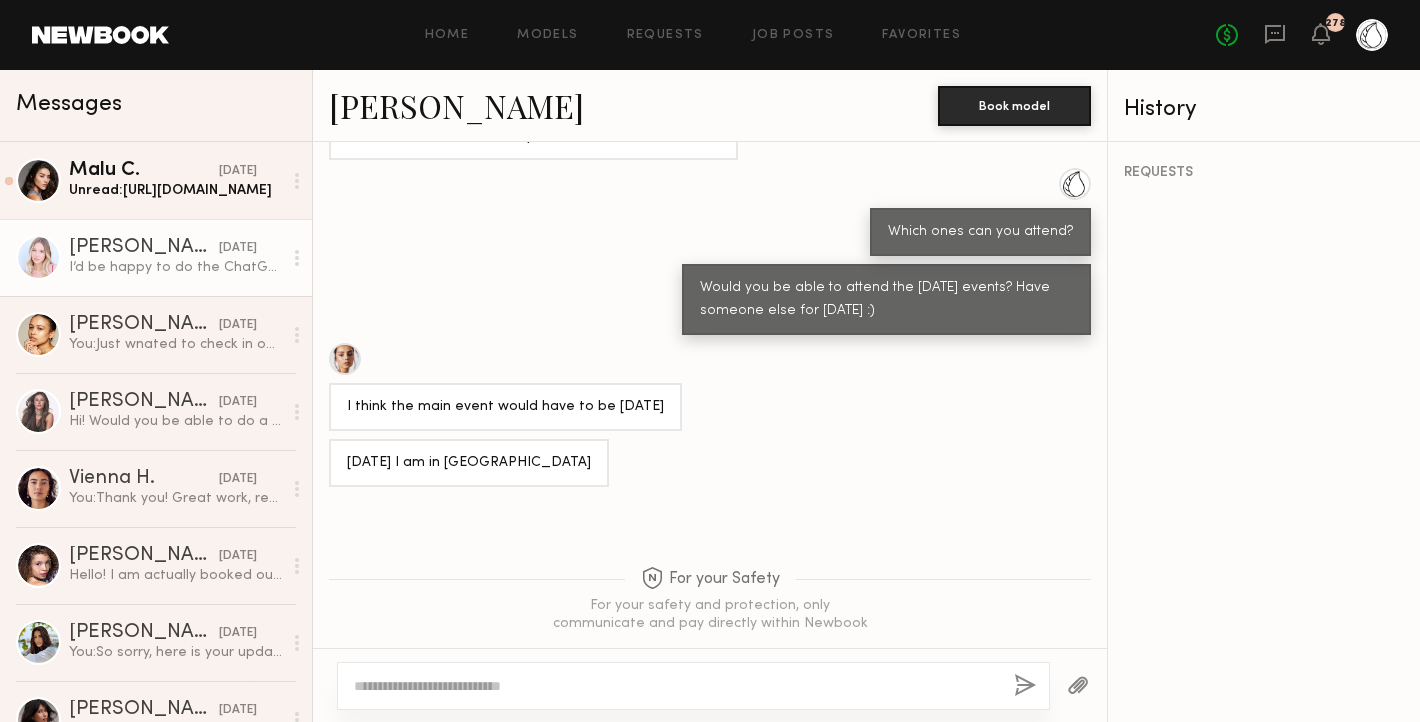 click on "Natalie C." 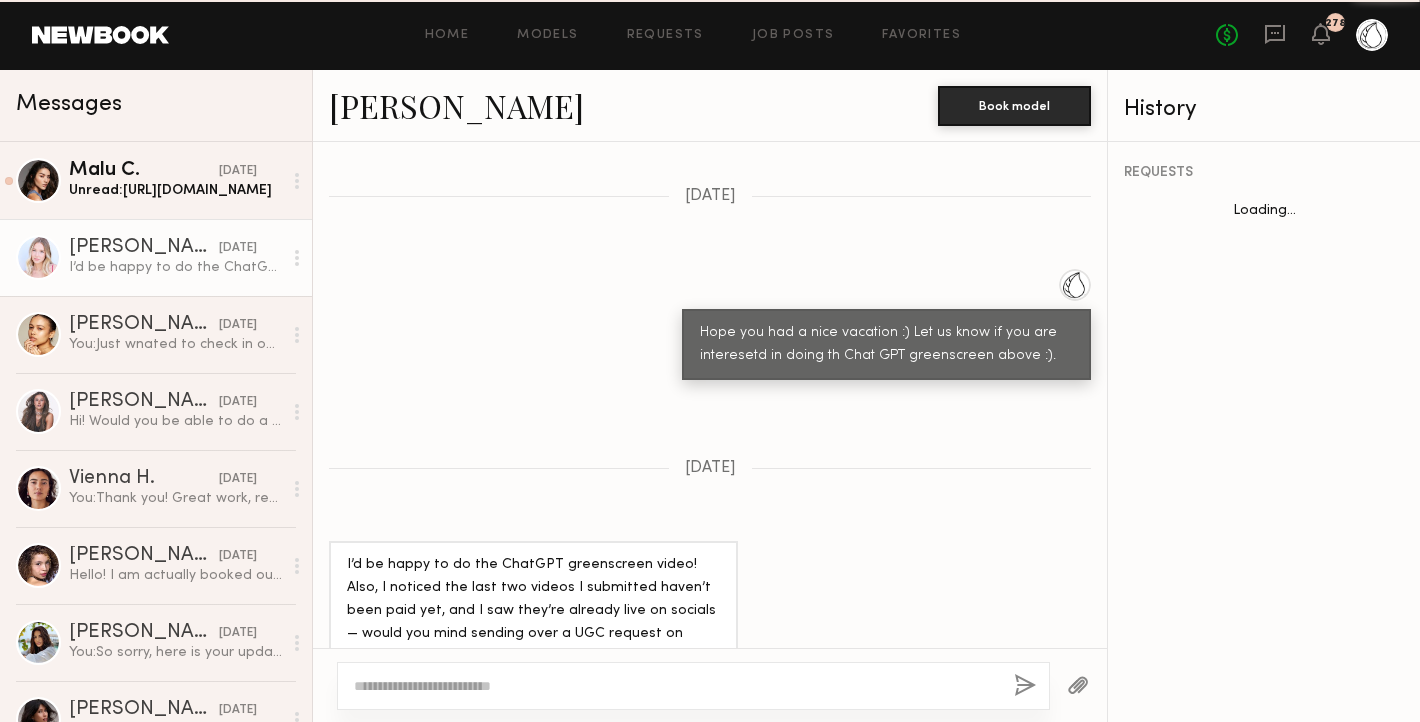 scroll, scrollTop: 2344, scrollLeft: 0, axis: vertical 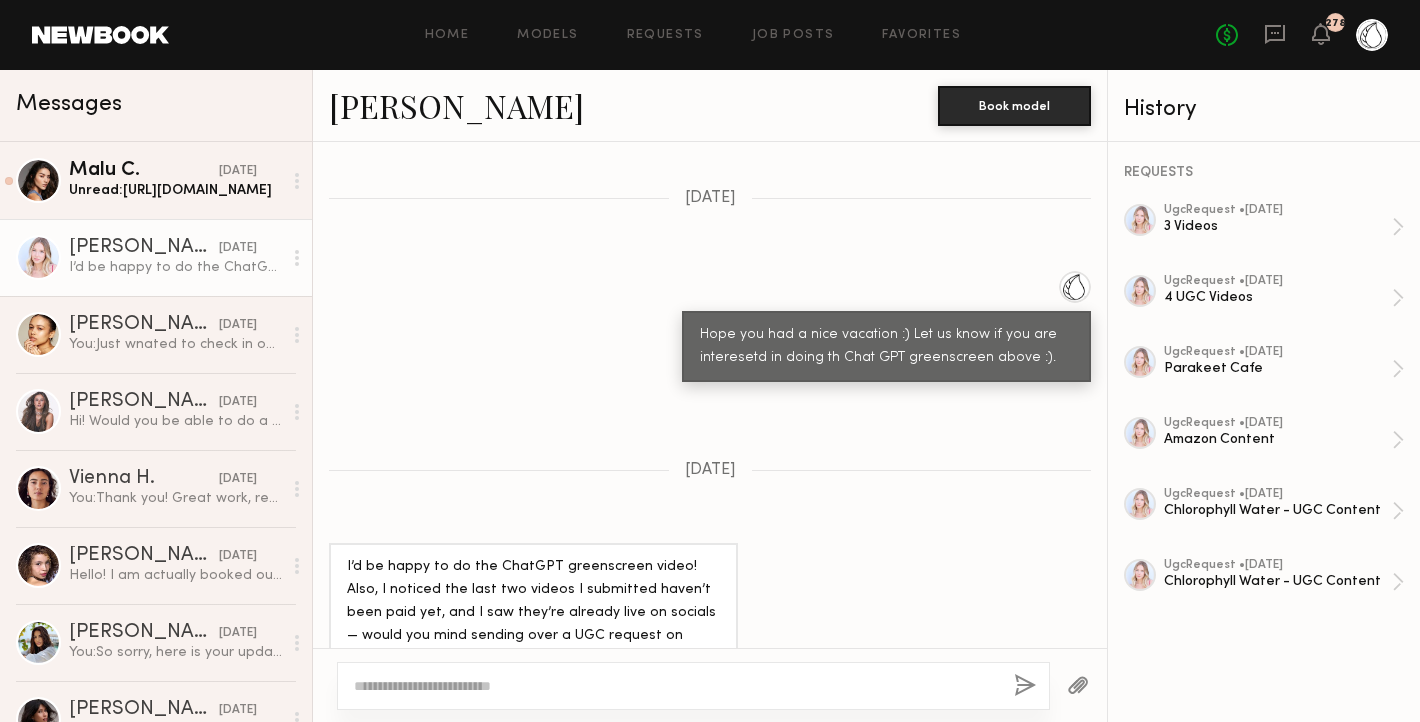 click 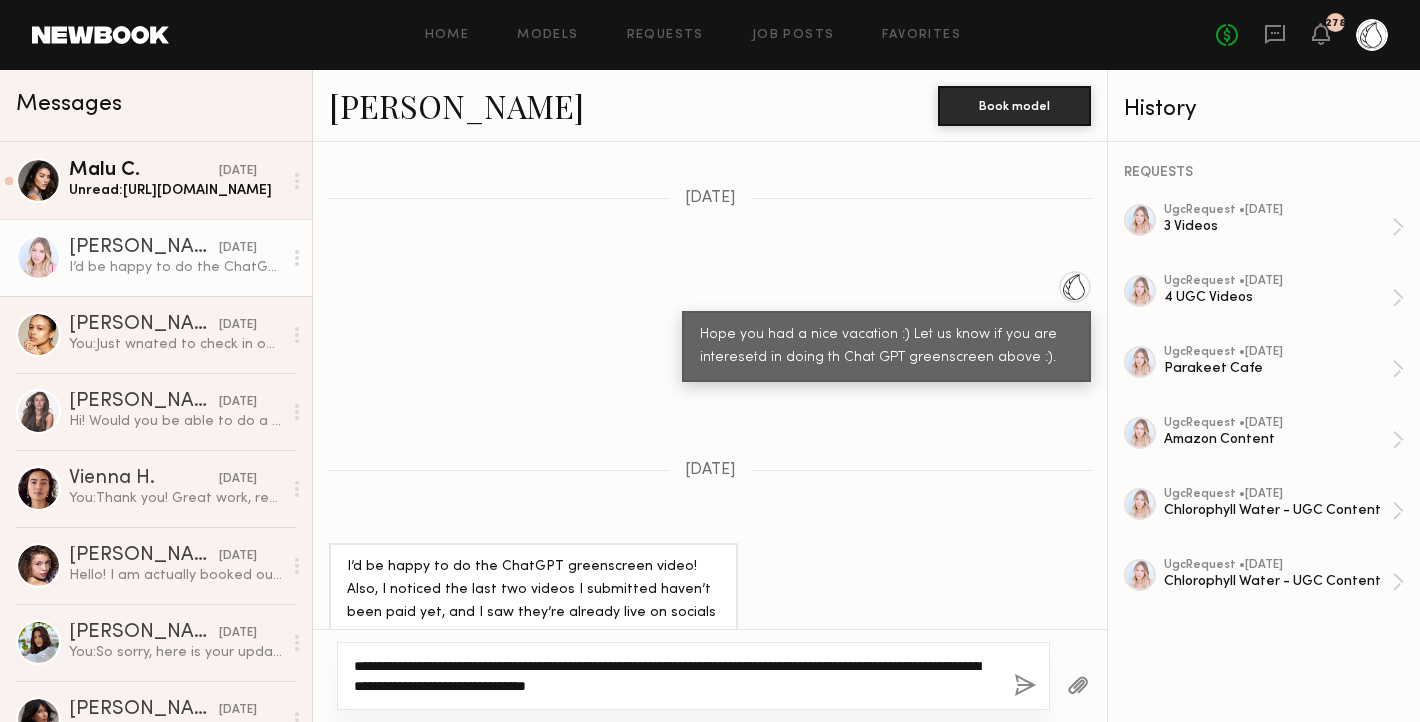 type on "**********" 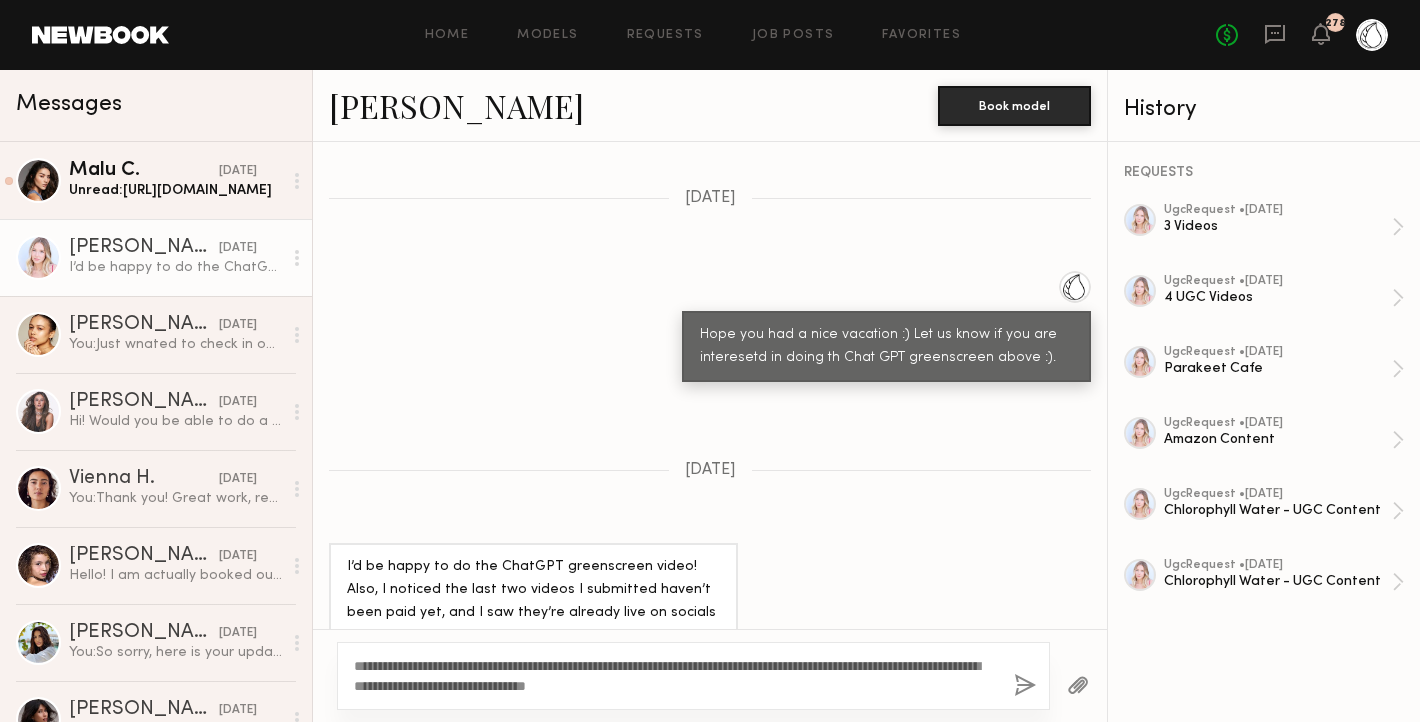 click 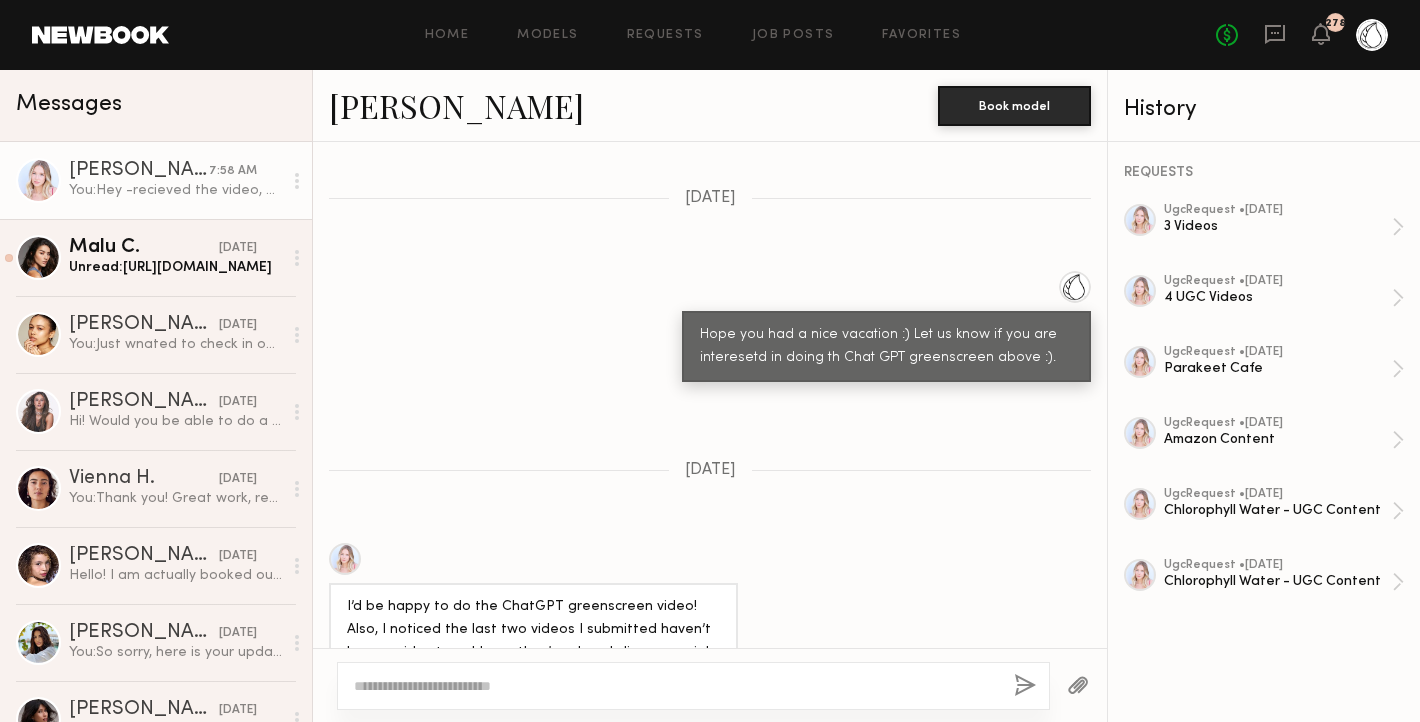 scroll, scrollTop: 2790, scrollLeft: 0, axis: vertical 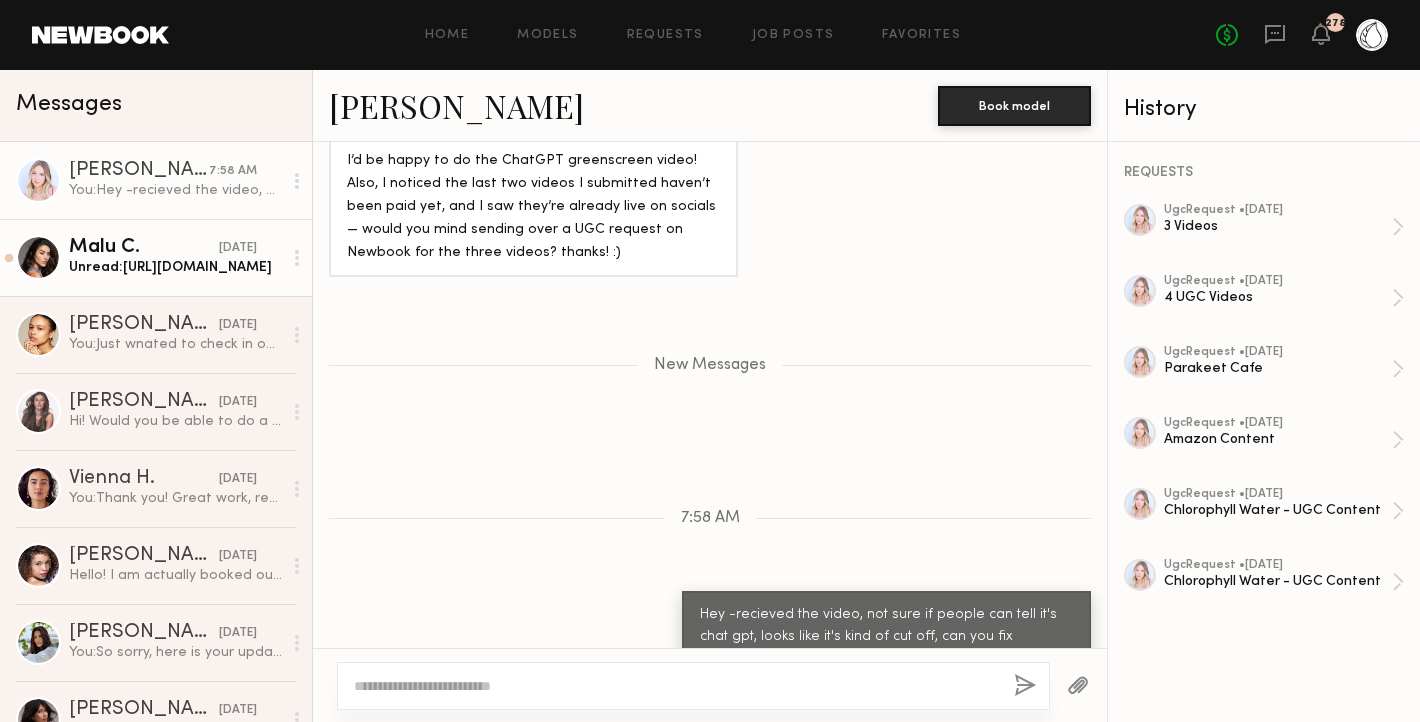 click on "07/08/2025" 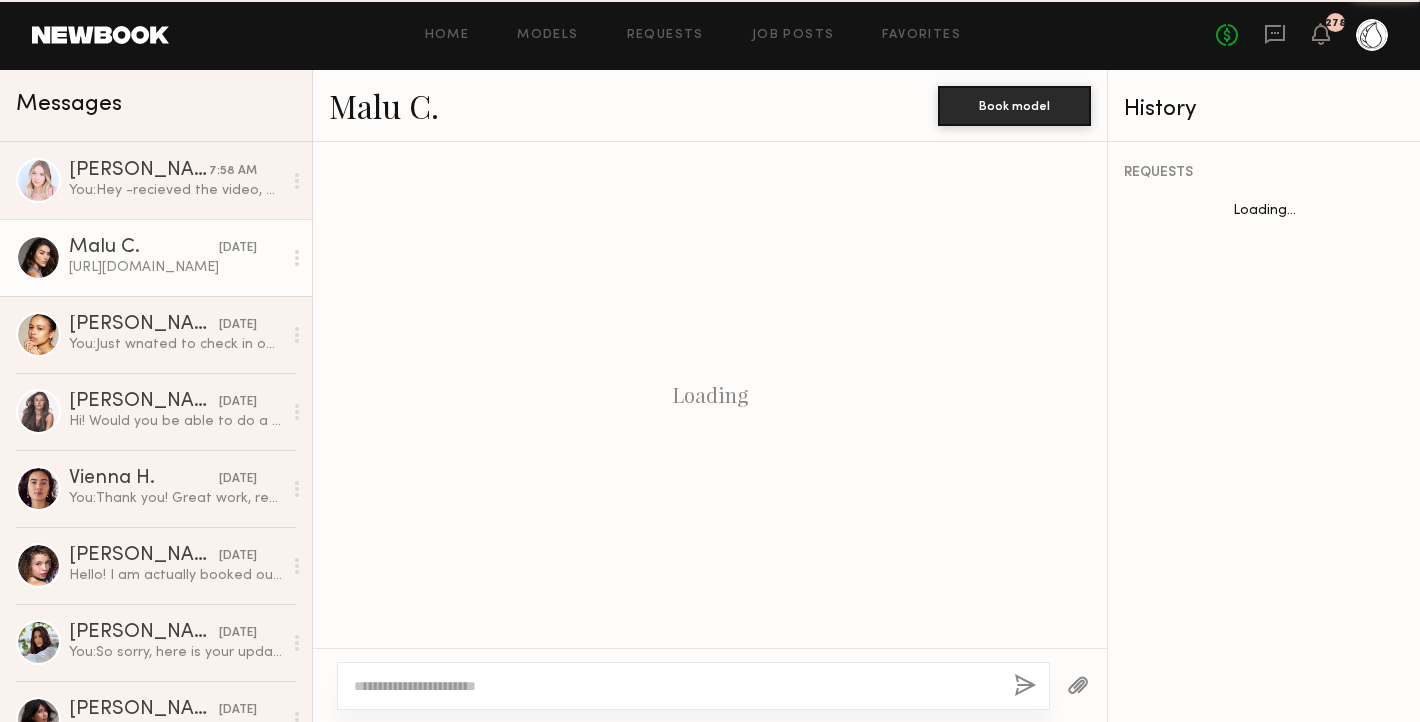 scroll, scrollTop: 1190, scrollLeft: 0, axis: vertical 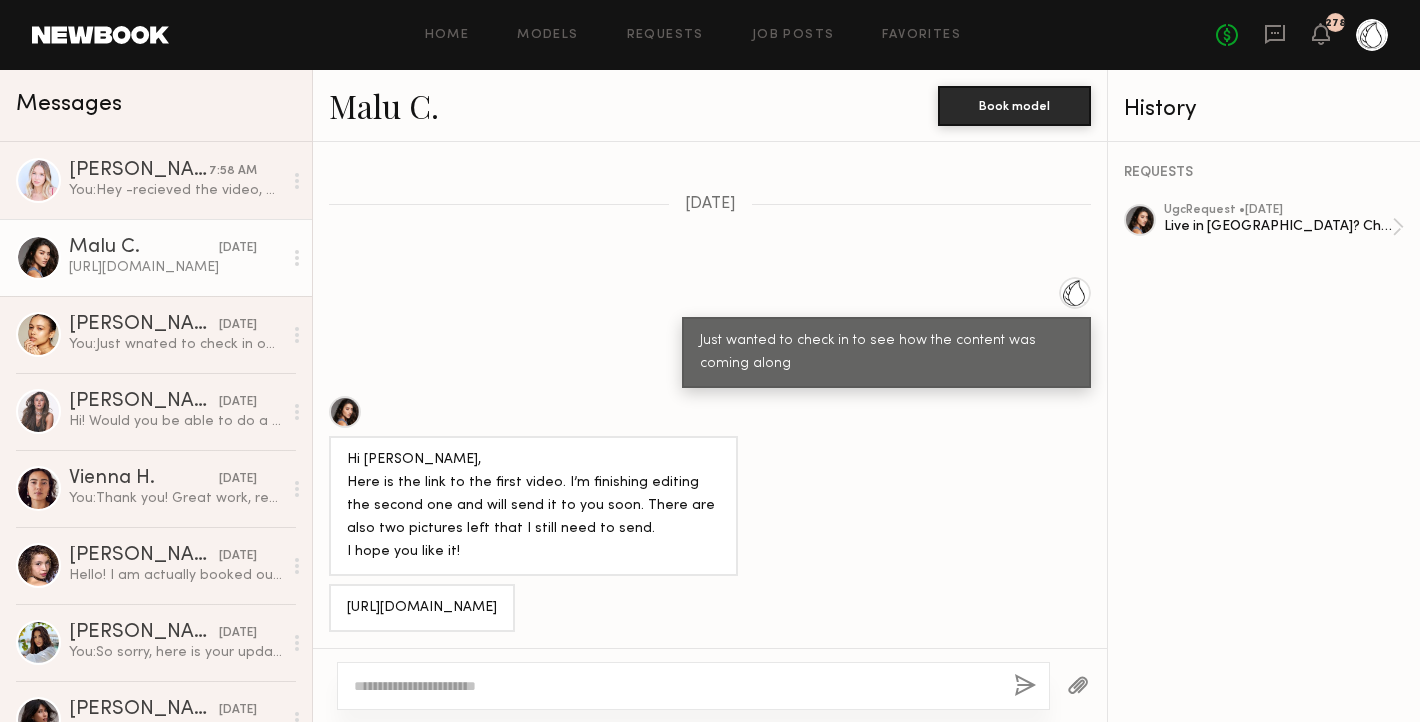 click on "https://we.tl/t-rMDIypdgkb" 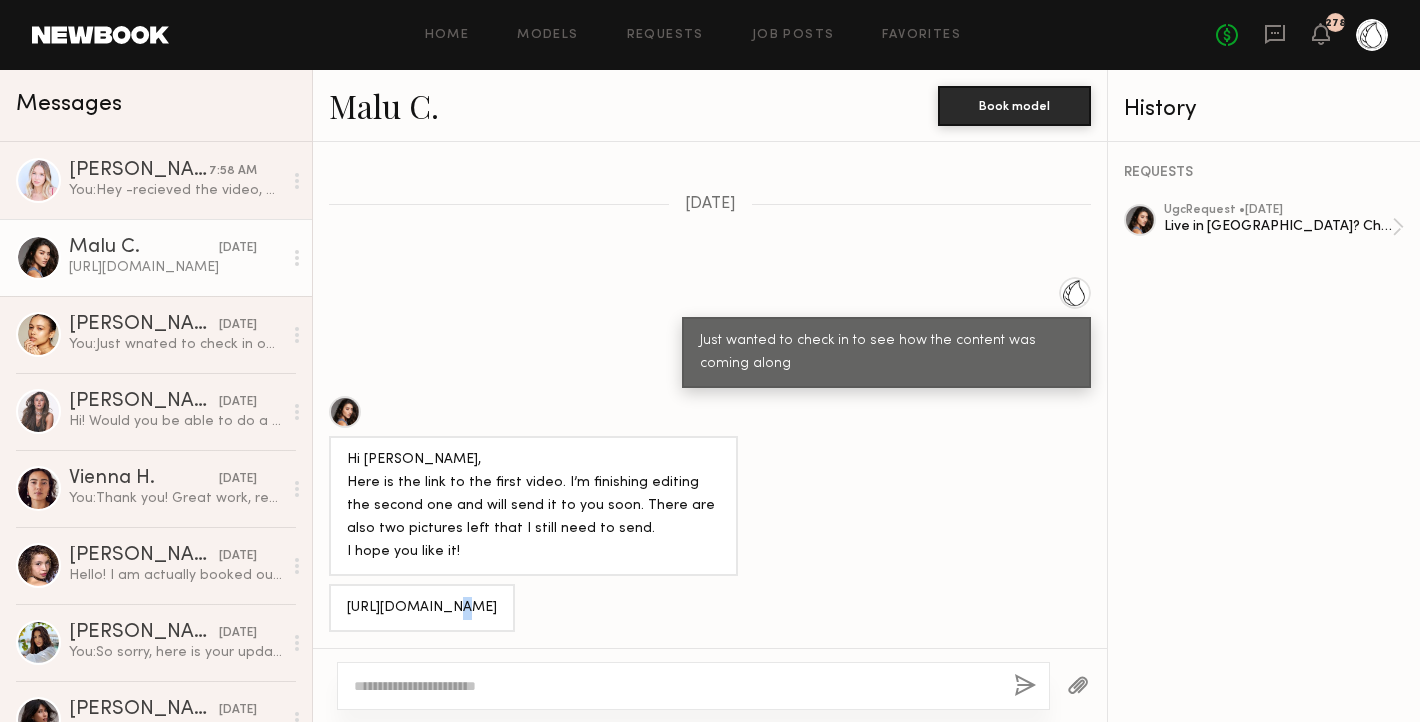 click on "https://we.tl/t-rMDIypdgkb" 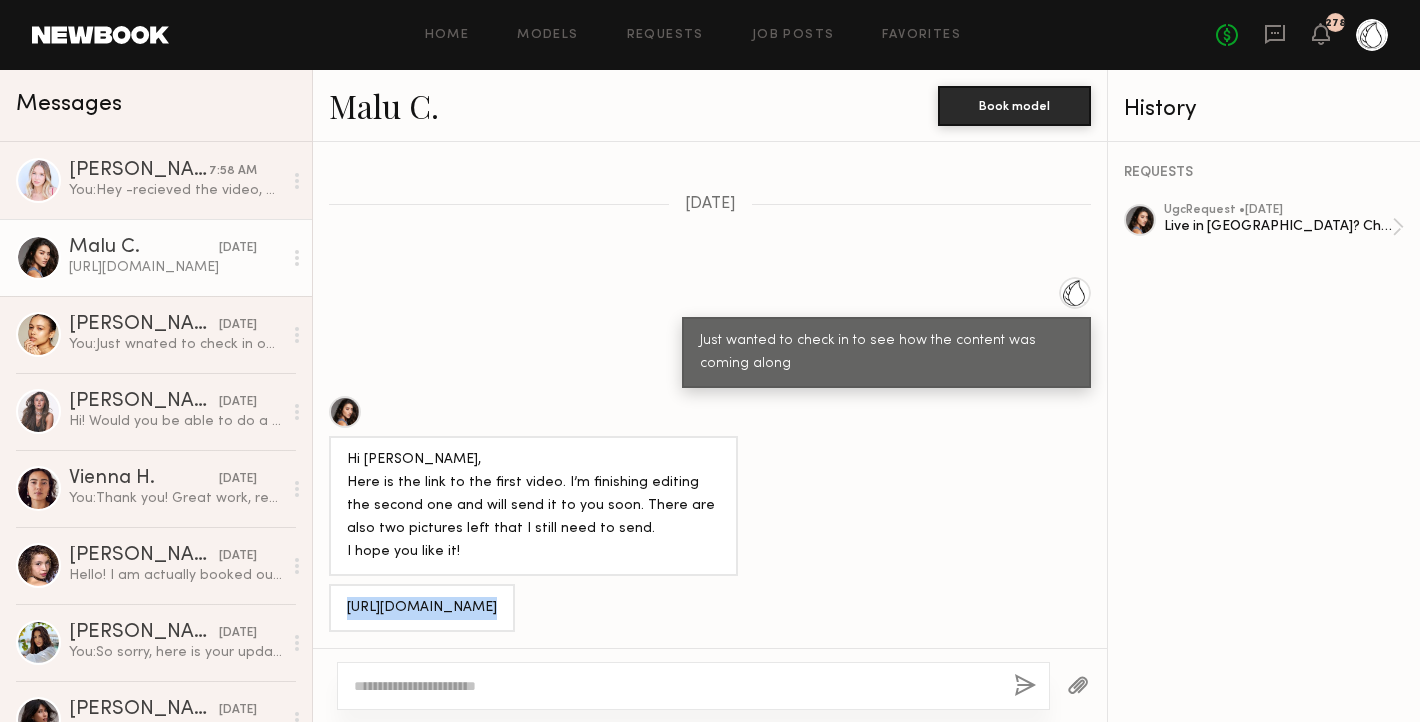 click on "https://we.tl/t-rMDIypdgkb" 